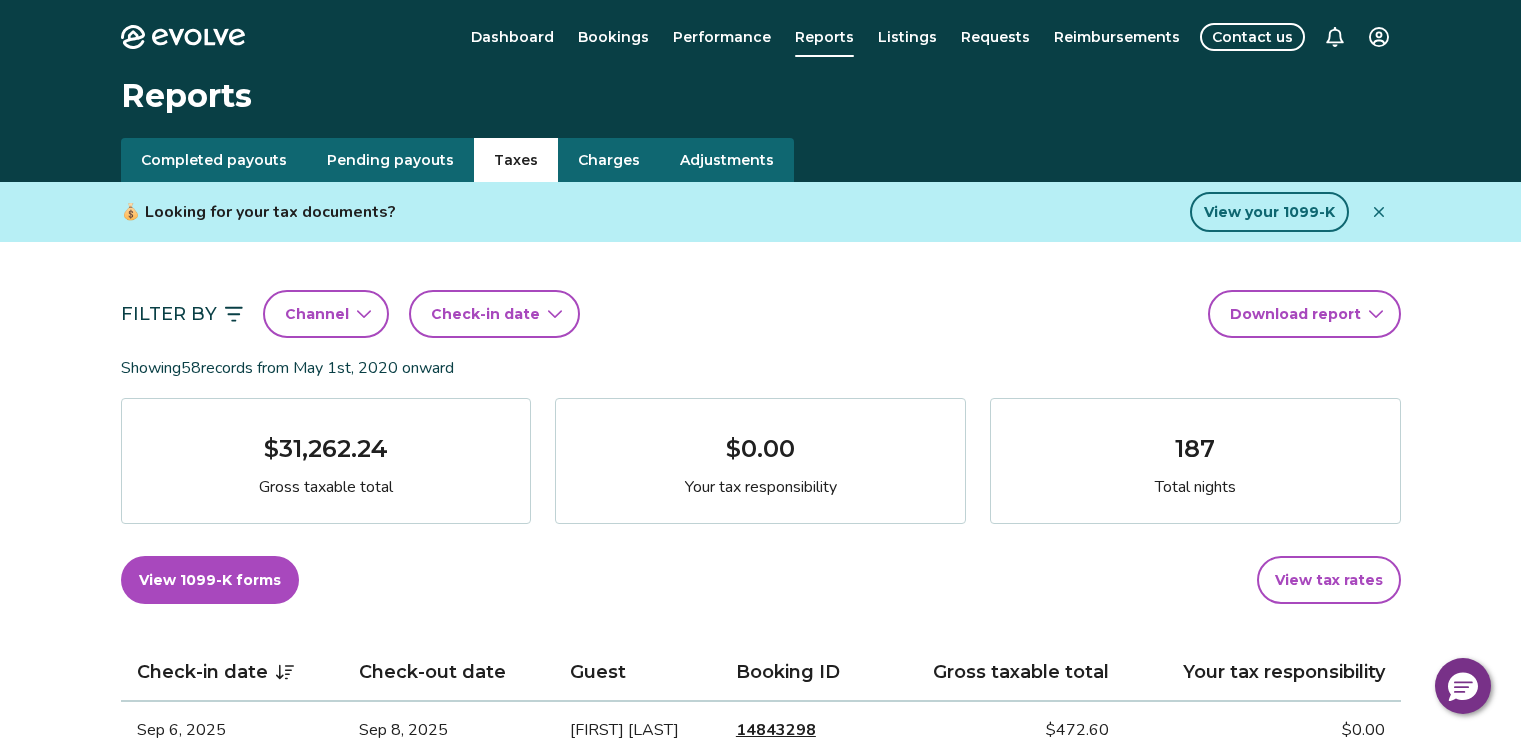 scroll, scrollTop: 0, scrollLeft: 0, axis: both 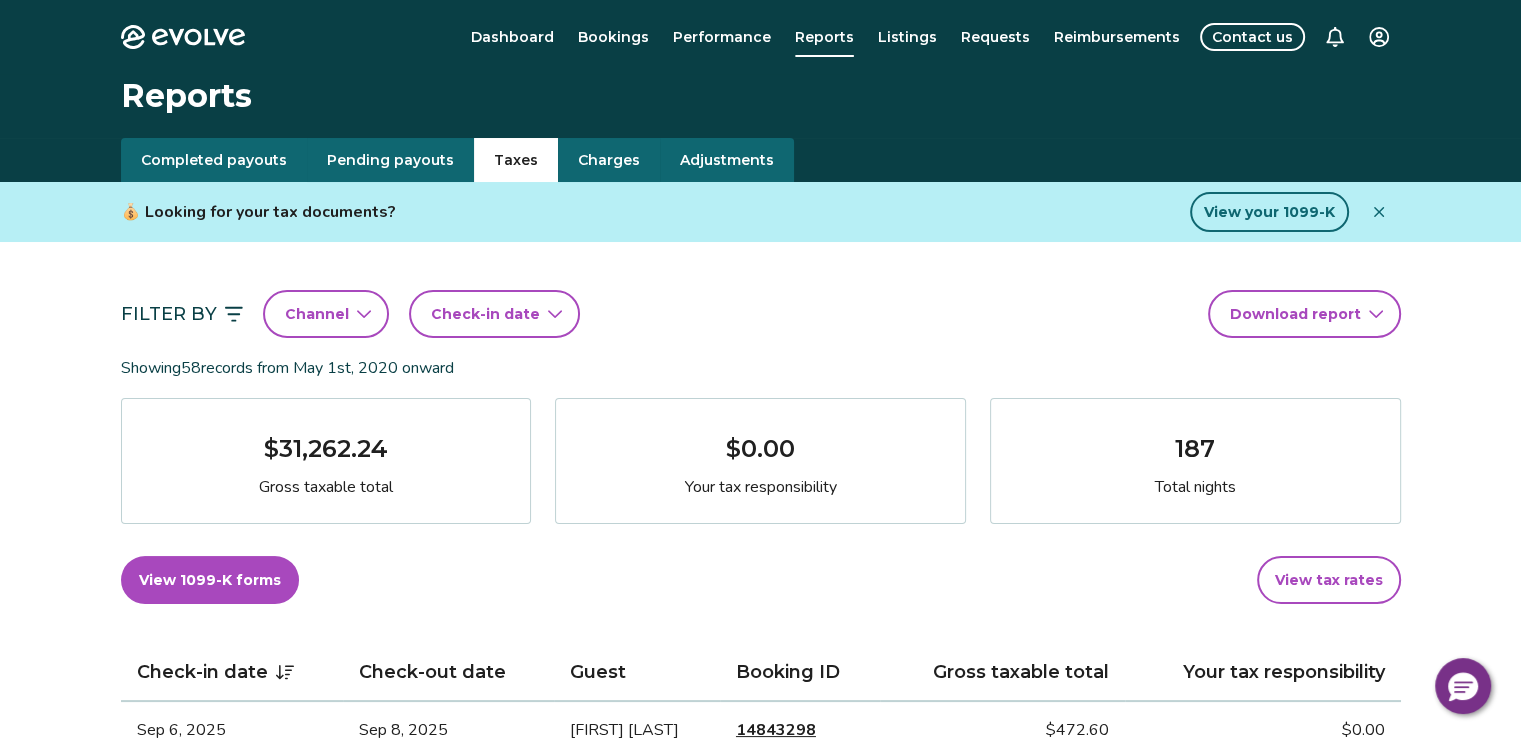 click on "Bookings" at bounding box center (613, 37) 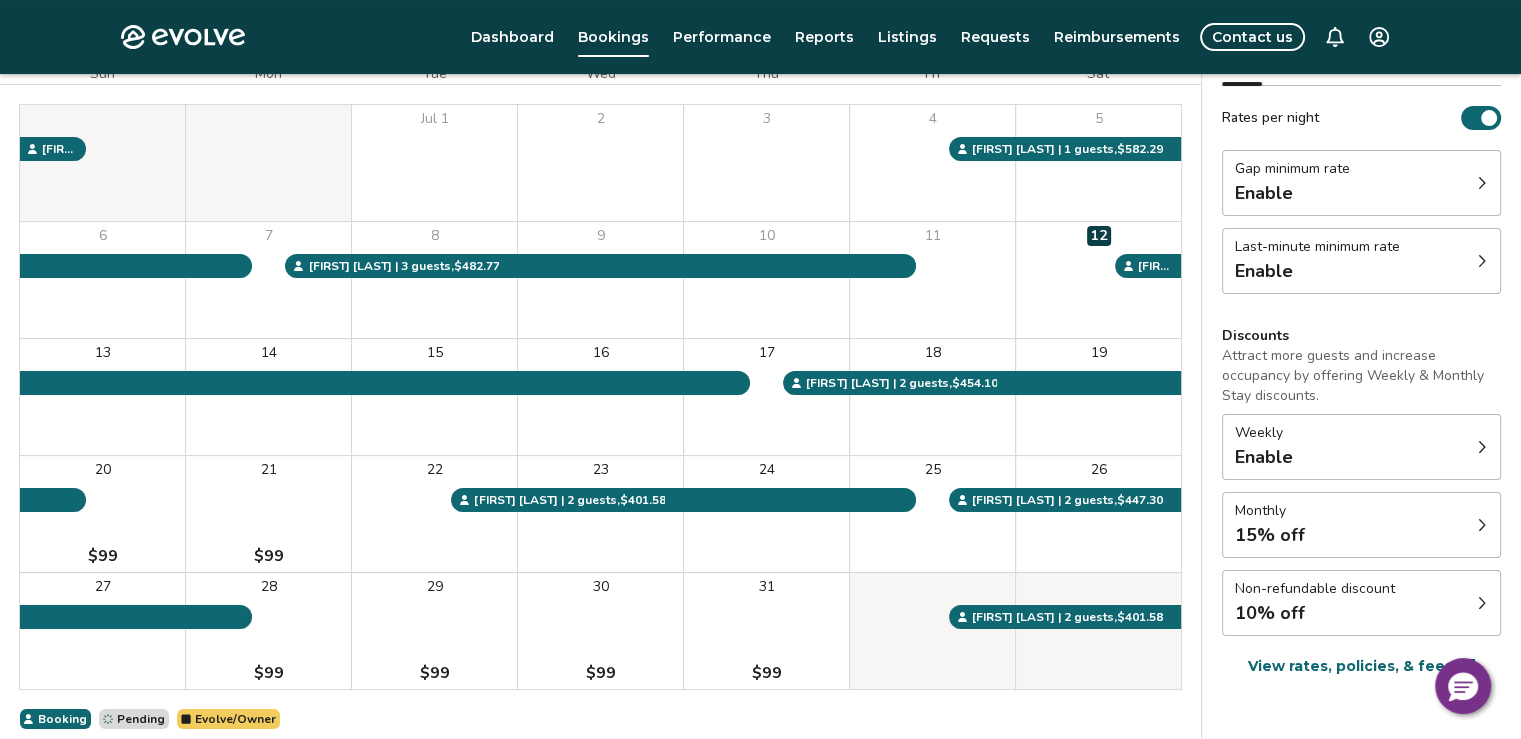 scroll, scrollTop: 200, scrollLeft: 0, axis: vertical 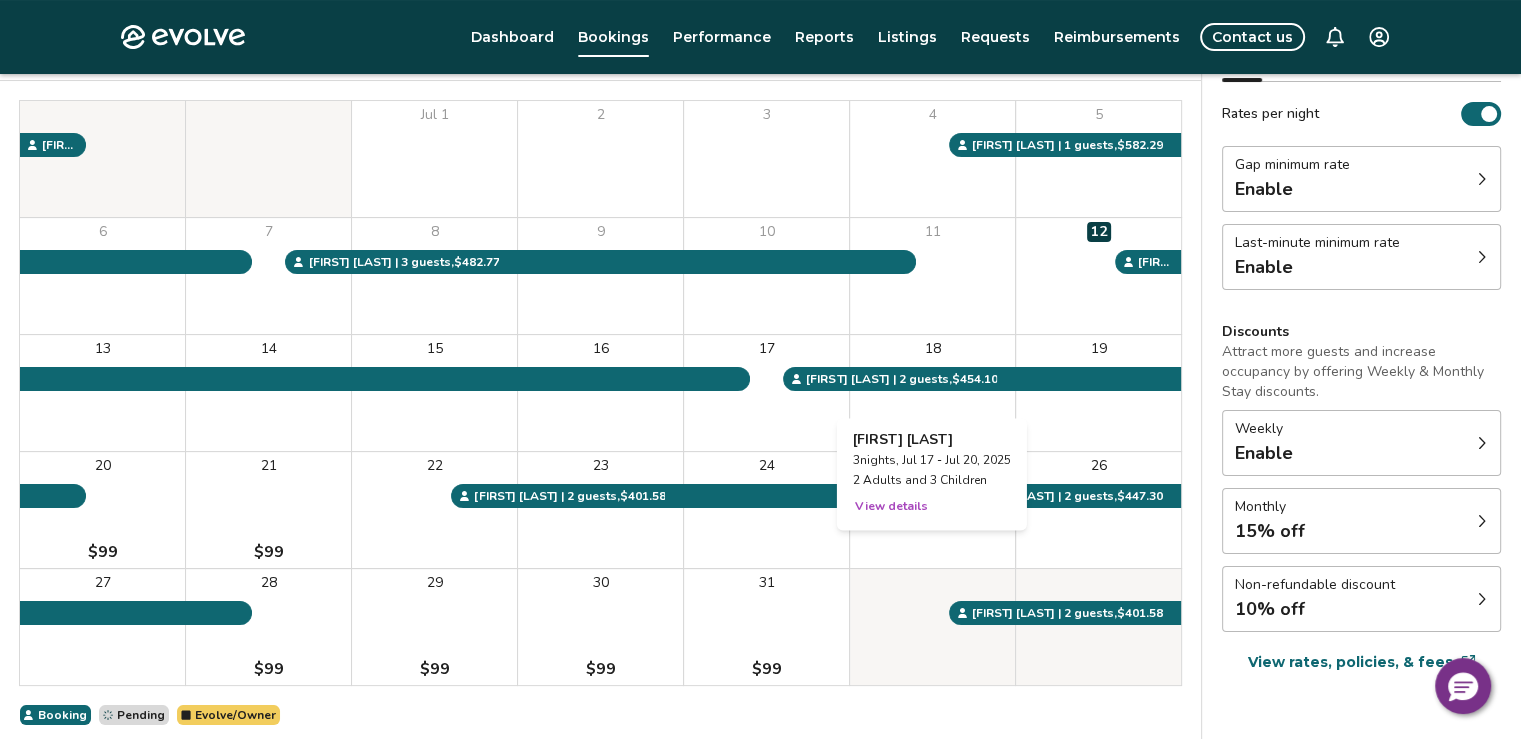 click on "18" at bounding box center [932, 393] 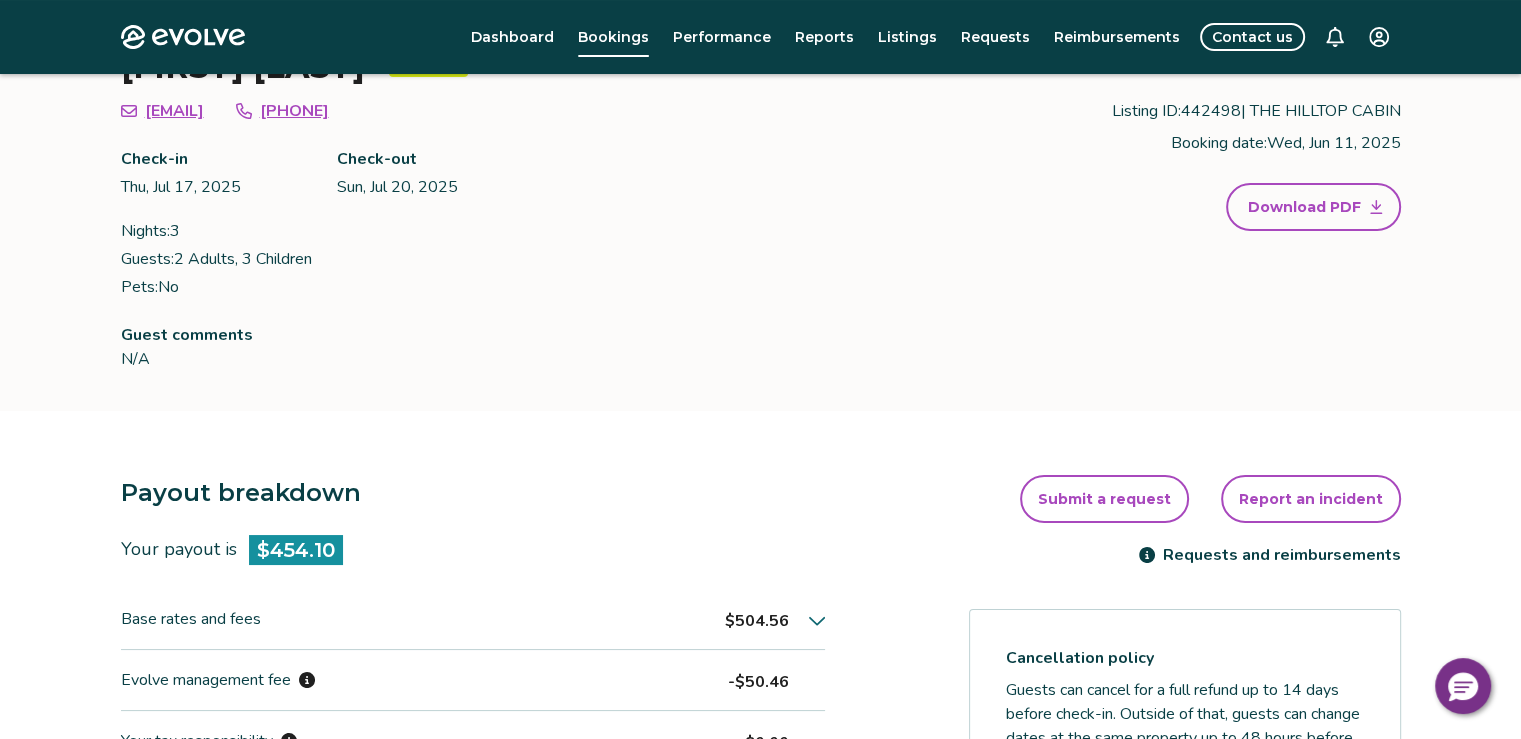 scroll, scrollTop: 300, scrollLeft: 0, axis: vertical 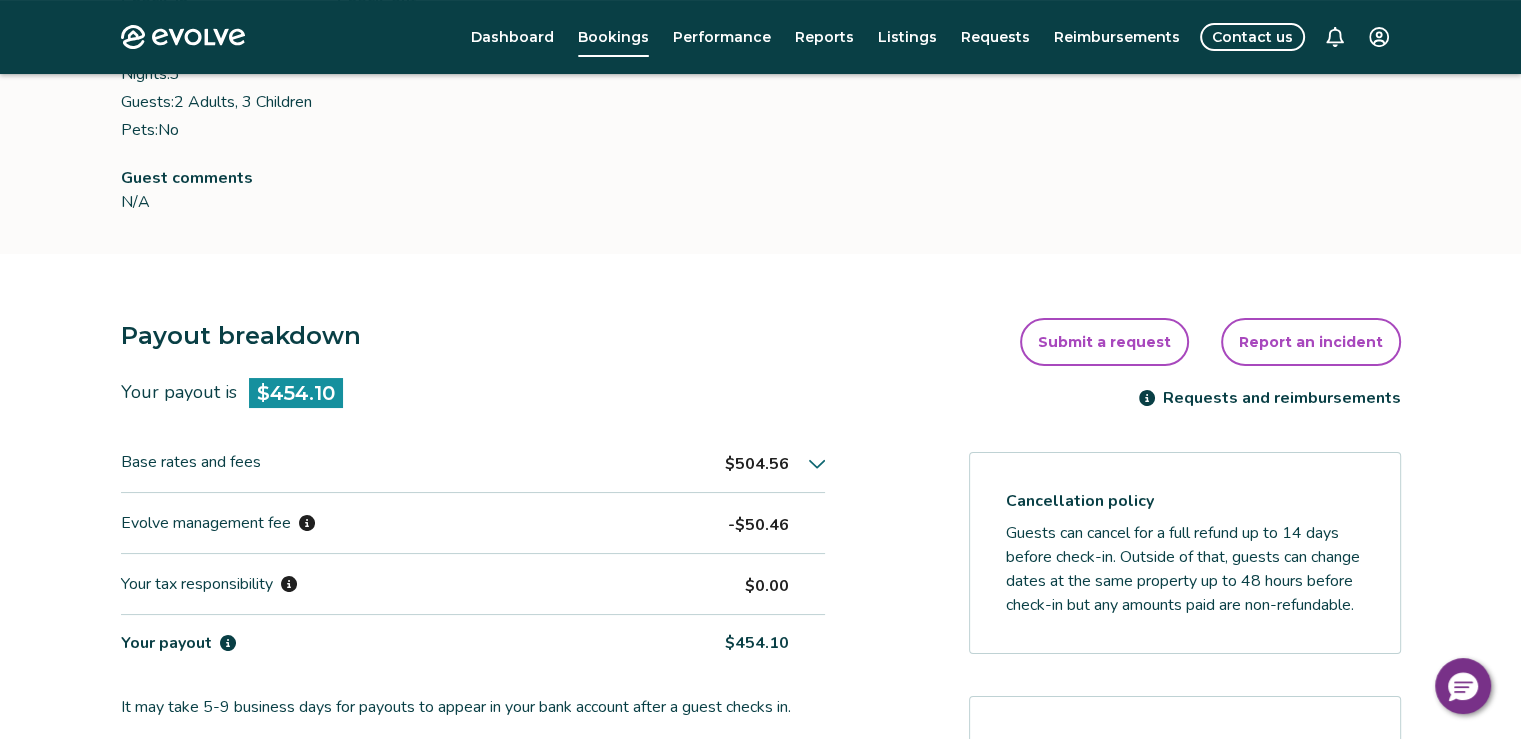 click 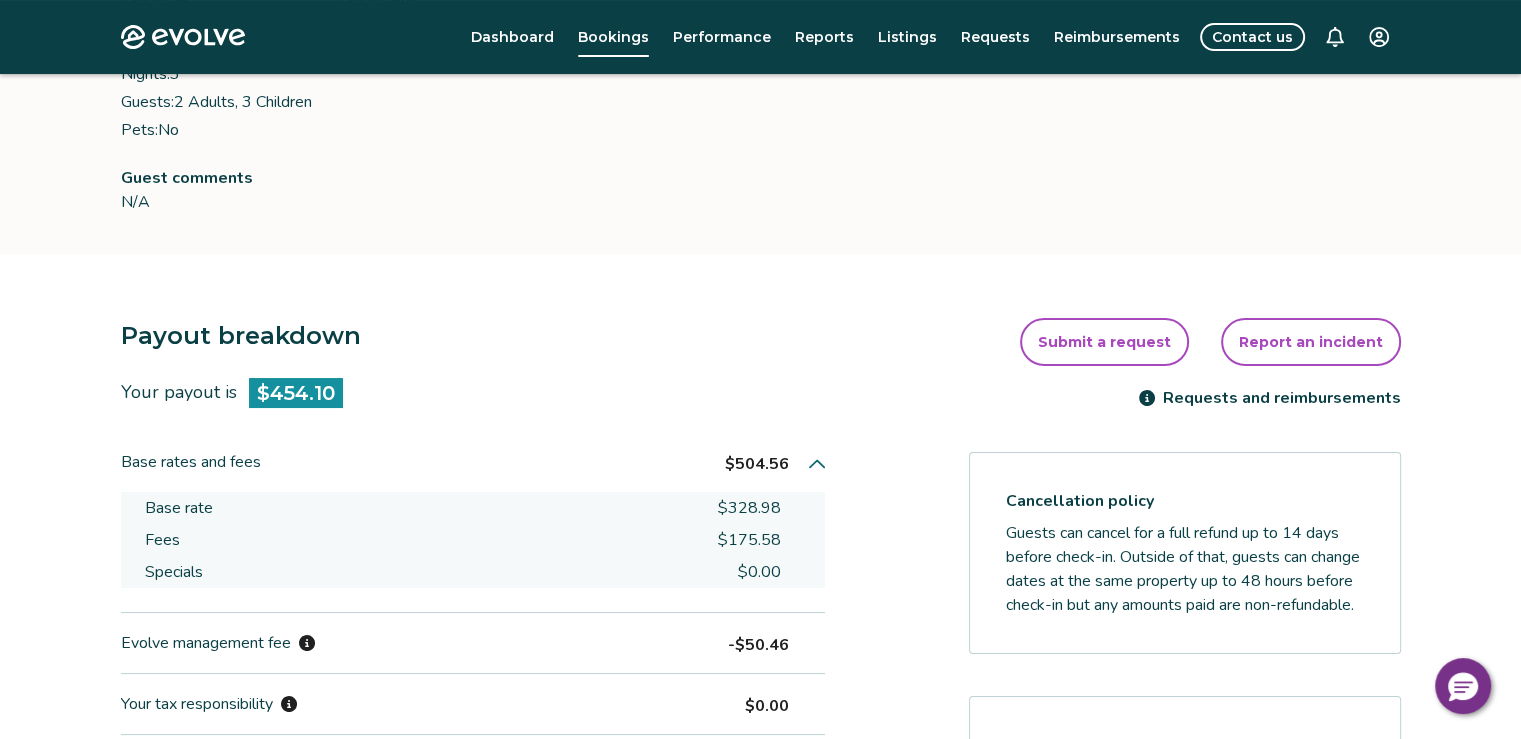 click 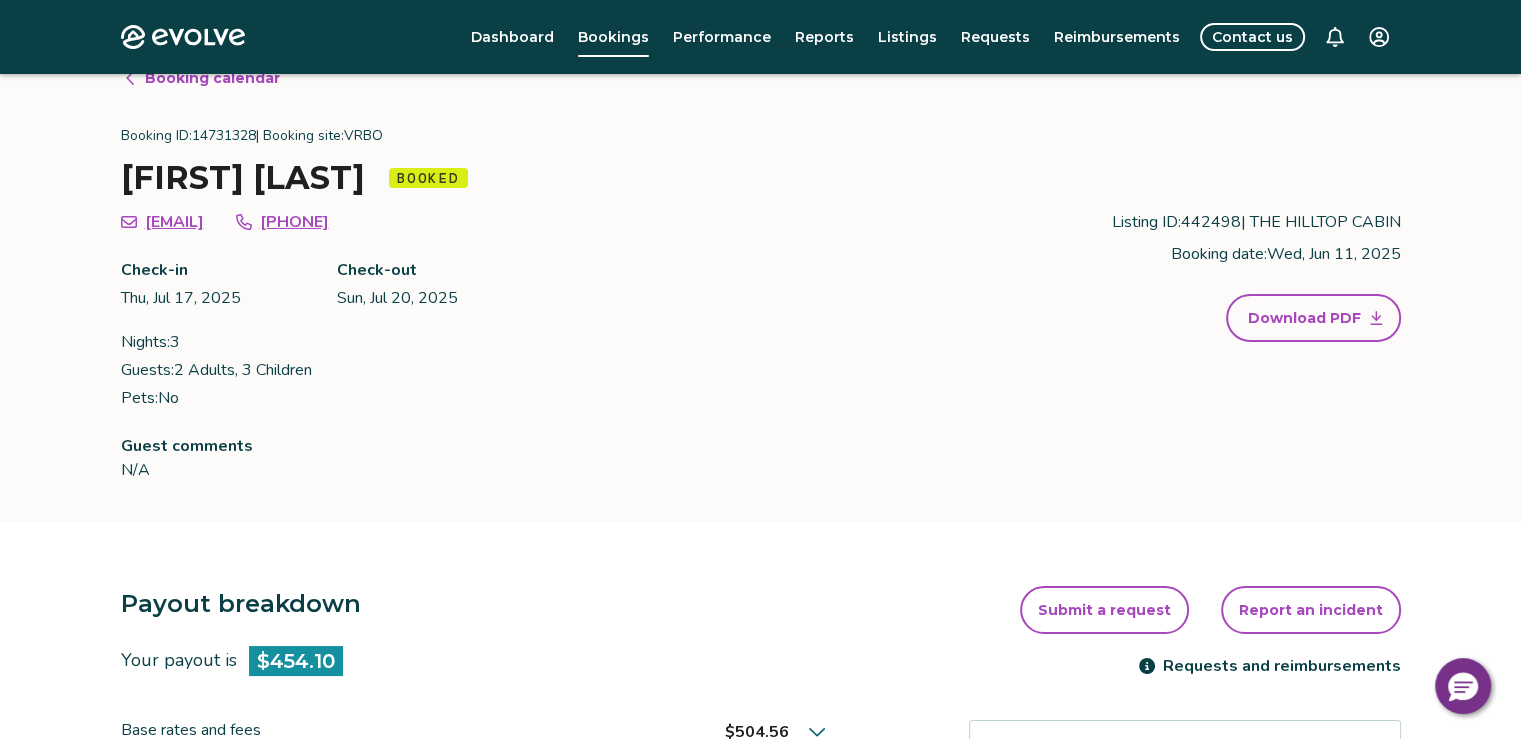 scroll, scrollTop: 0, scrollLeft: 0, axis: both 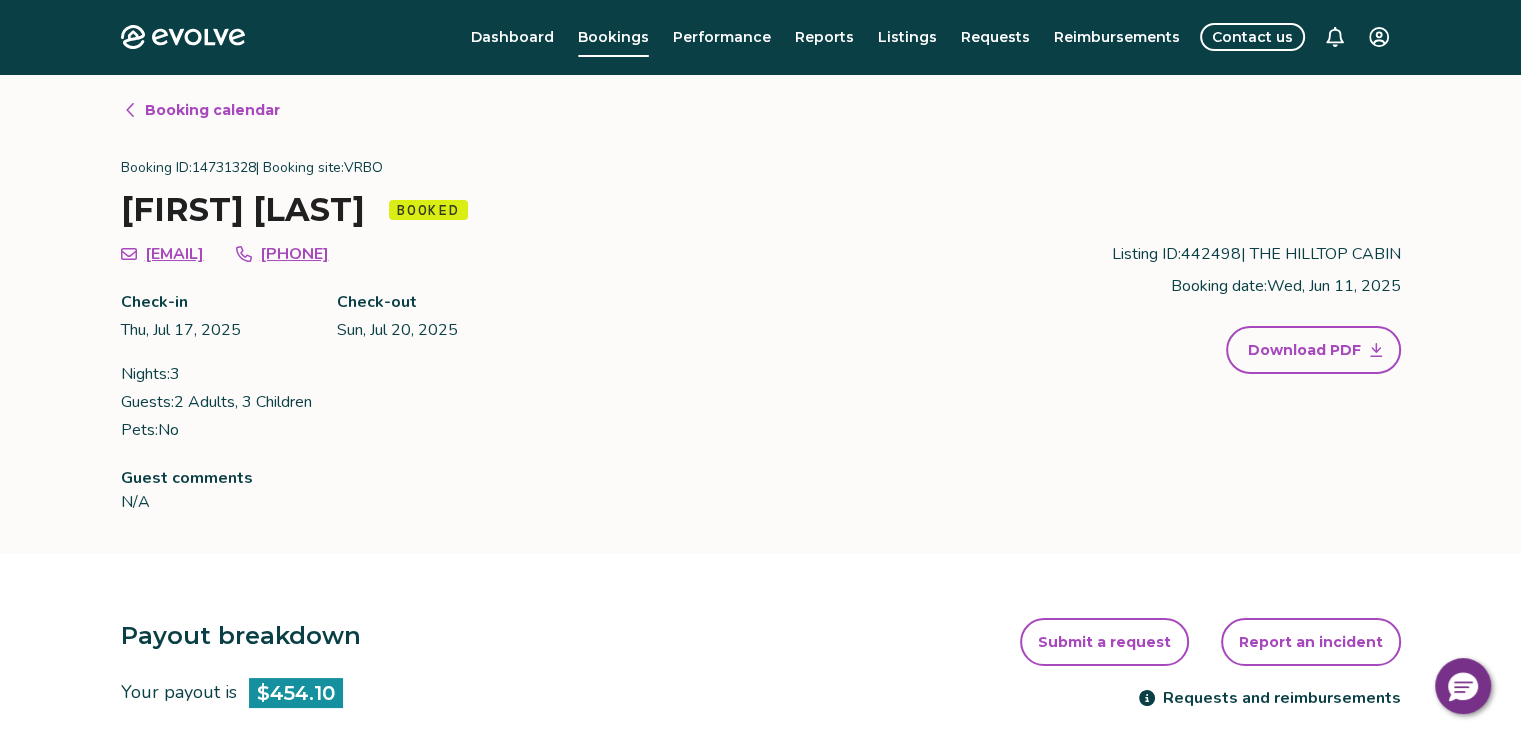 click 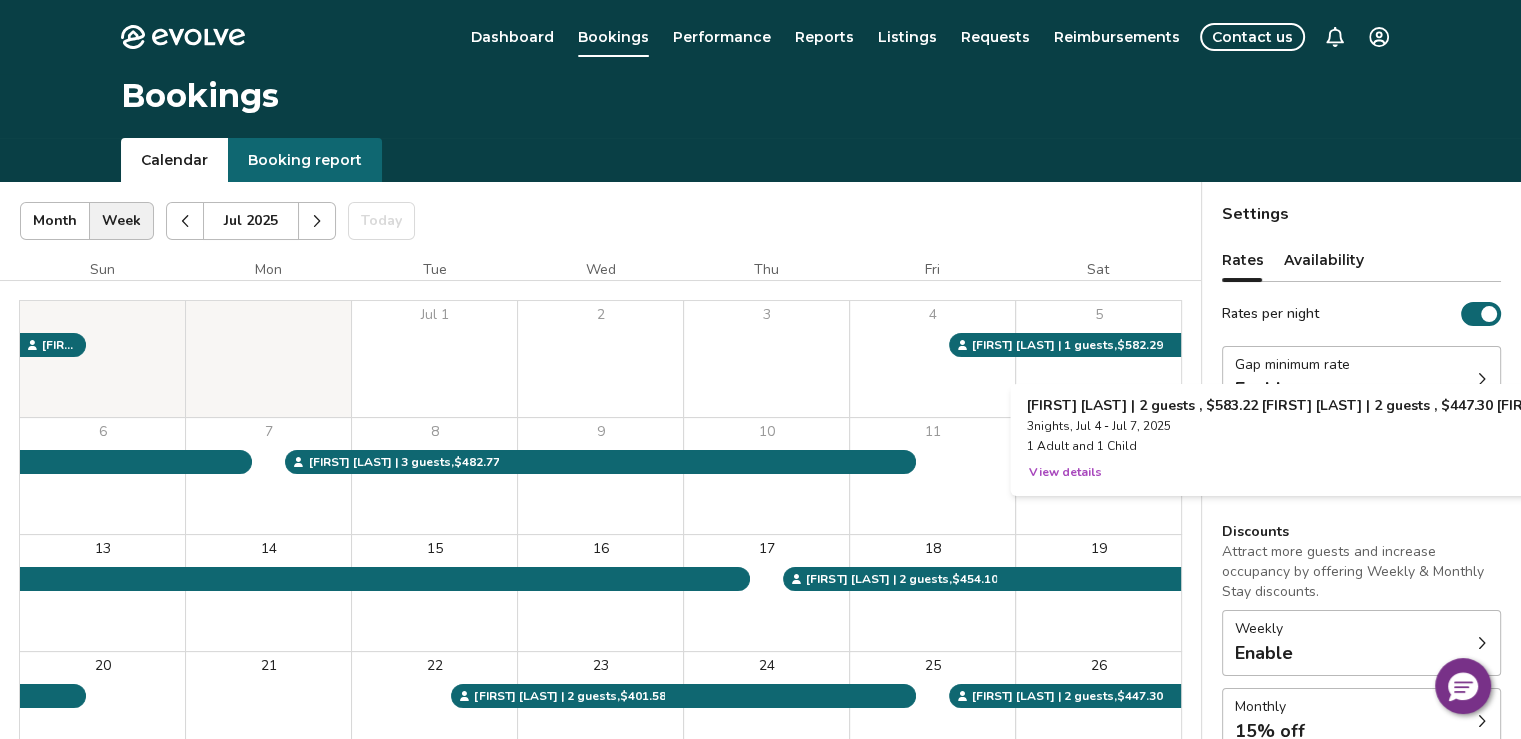 click on "5" at bounding box center (1098, 359) 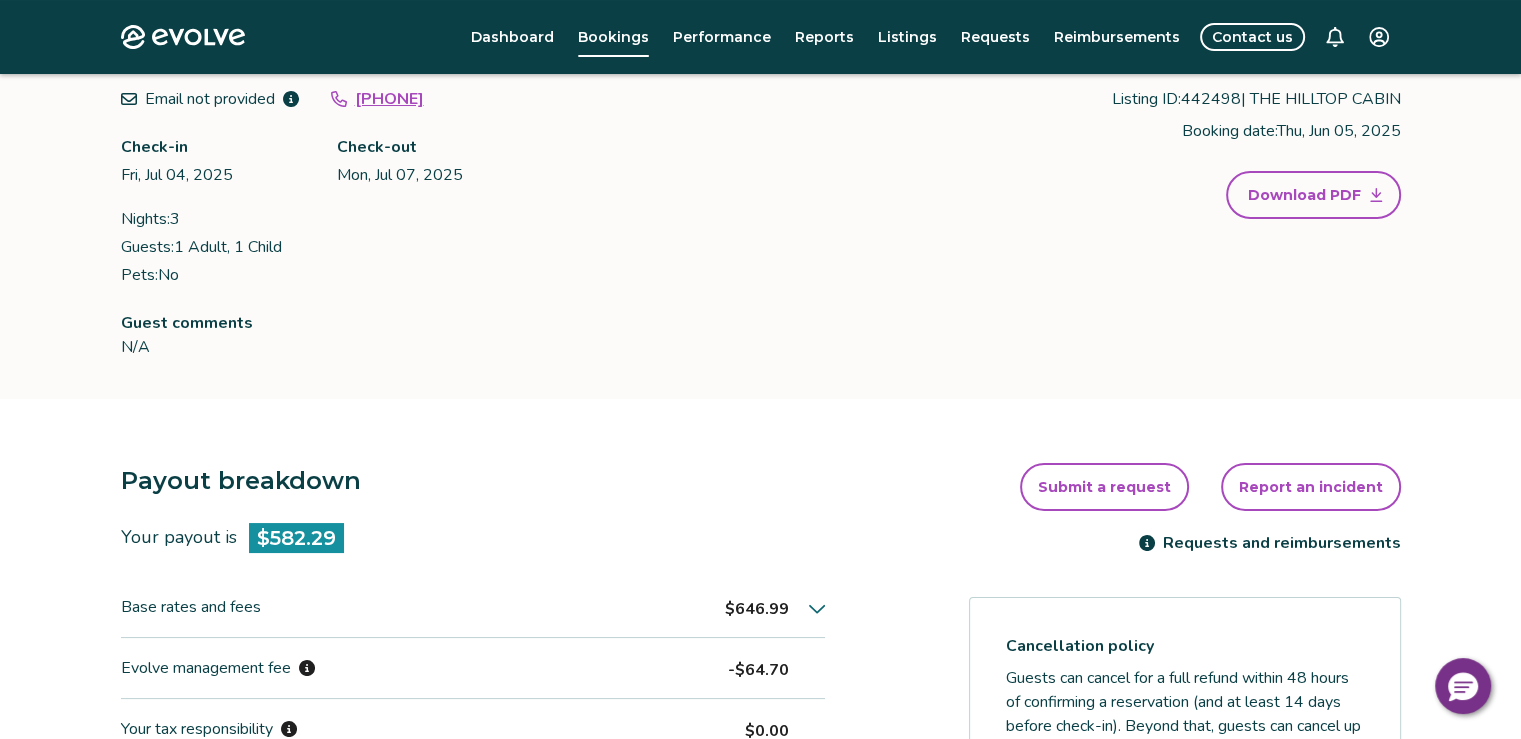 scroll, scrollTop: 400, scrollLeft: 0, axis: vertical 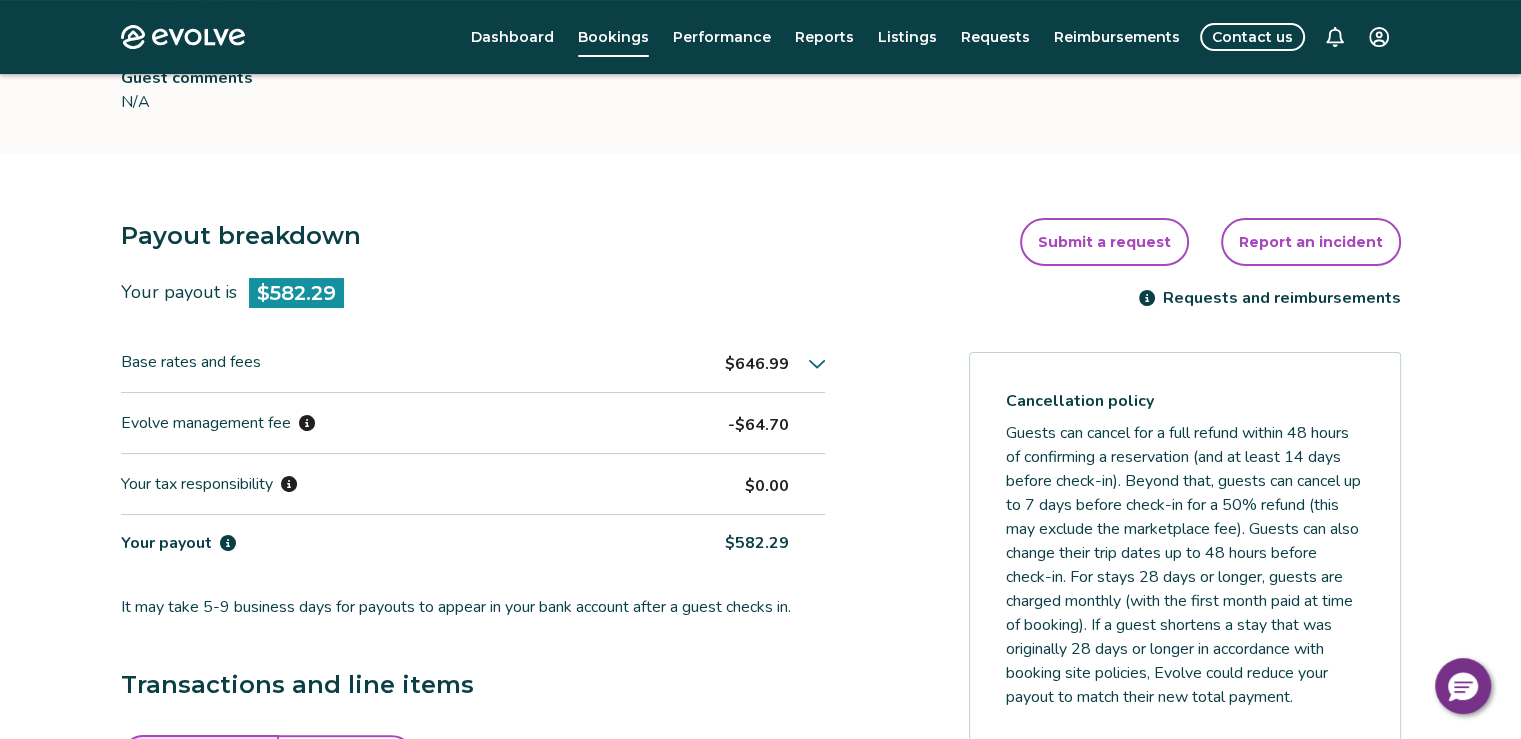 click 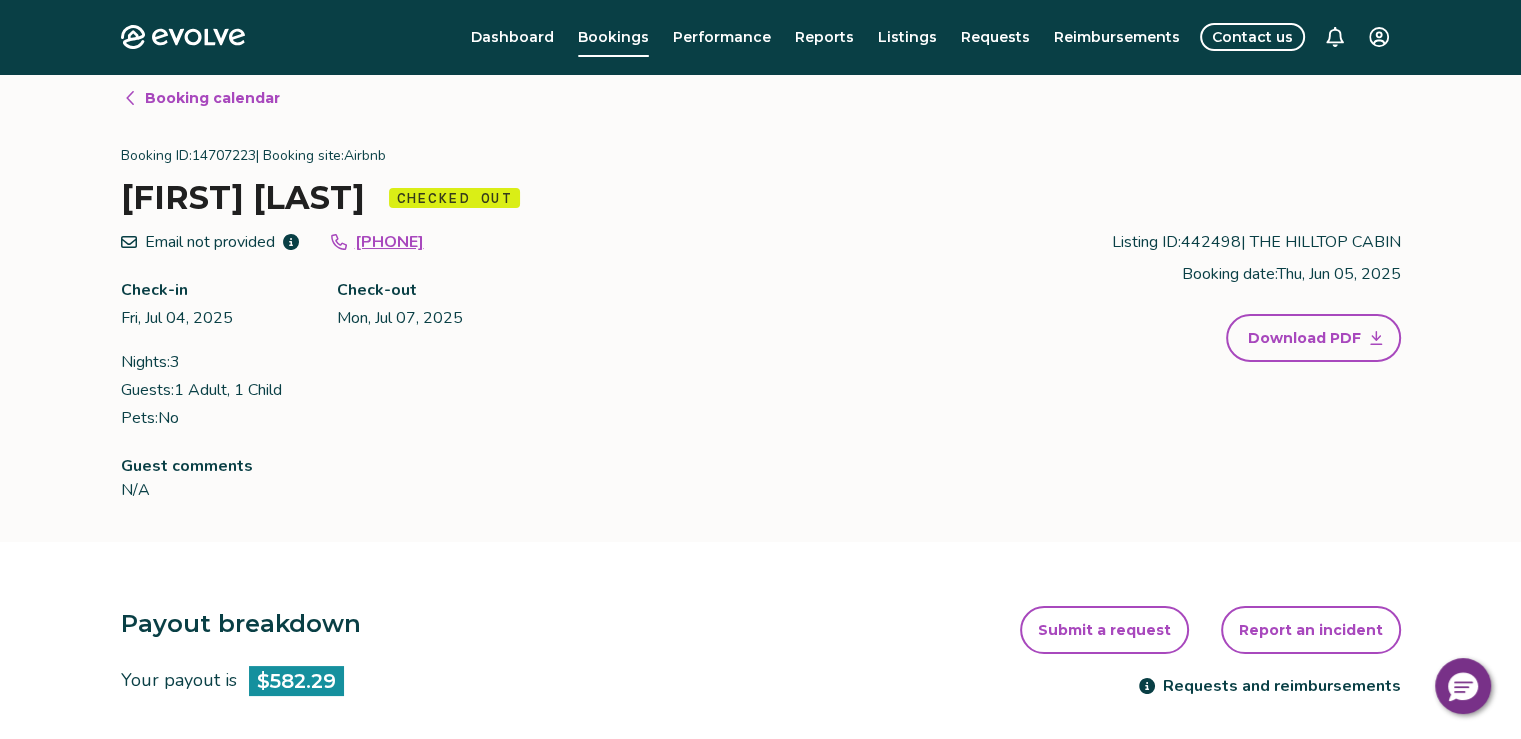 scroll, scrollTop: 0, scrollLeft: 0, axis: both 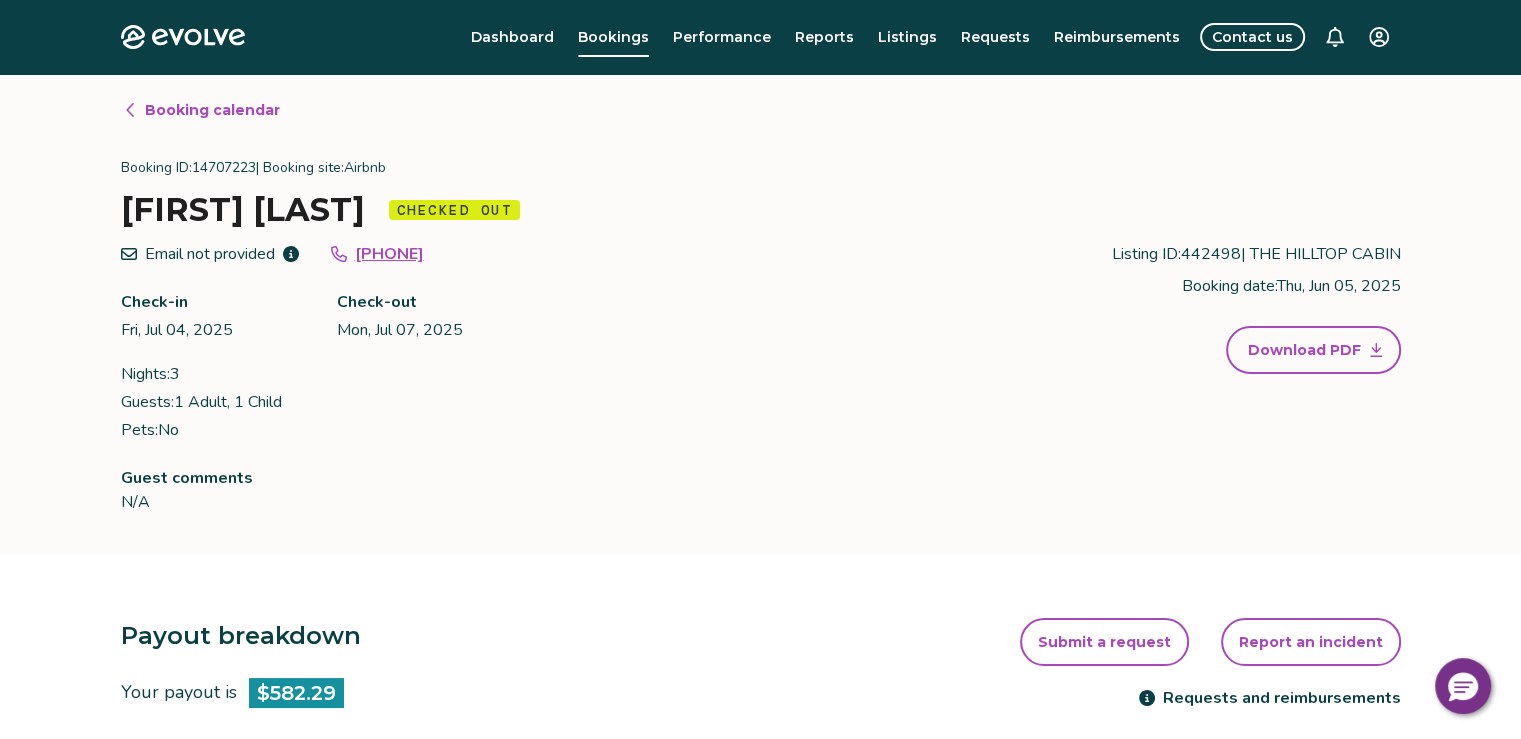 click 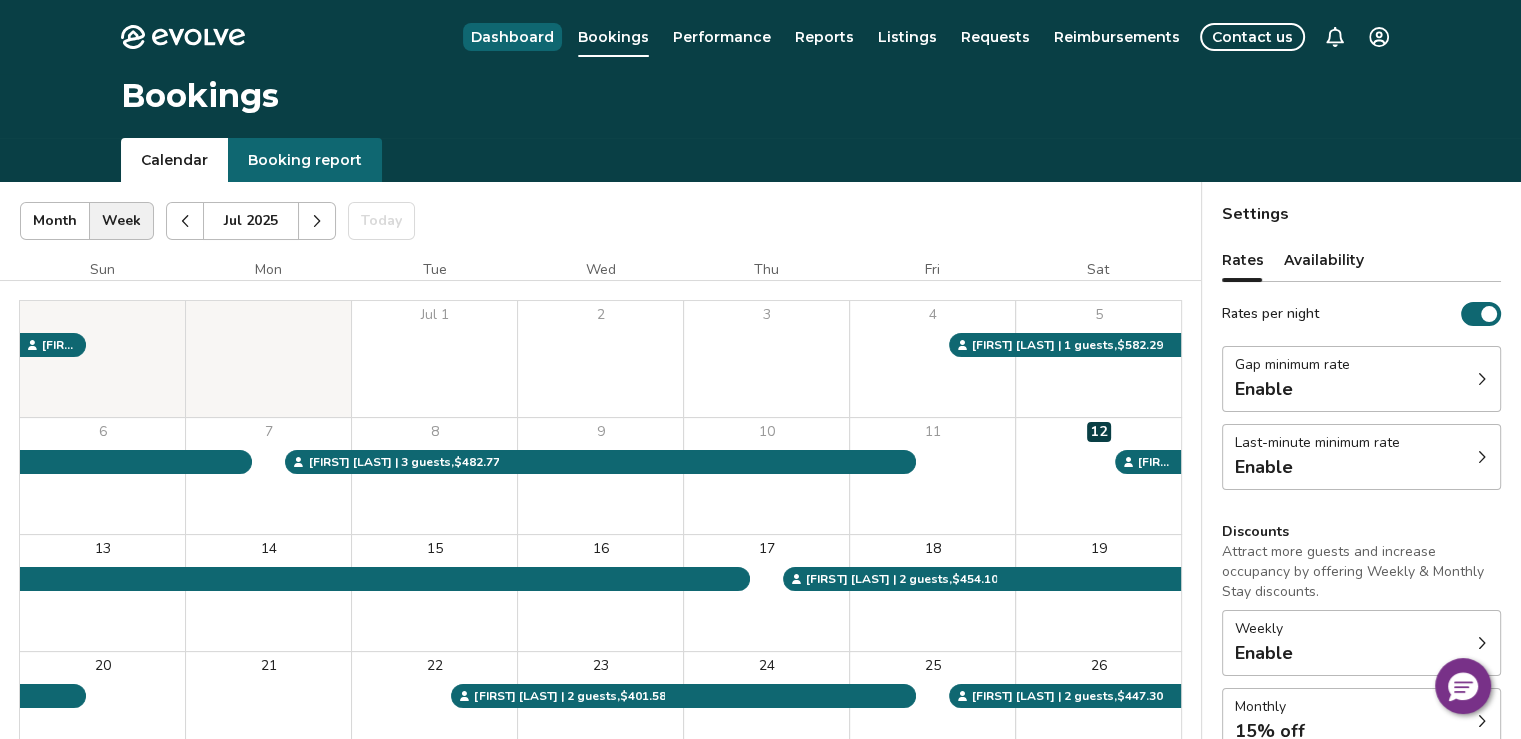 click on "Dashboard" at bounding box center (512, 37) 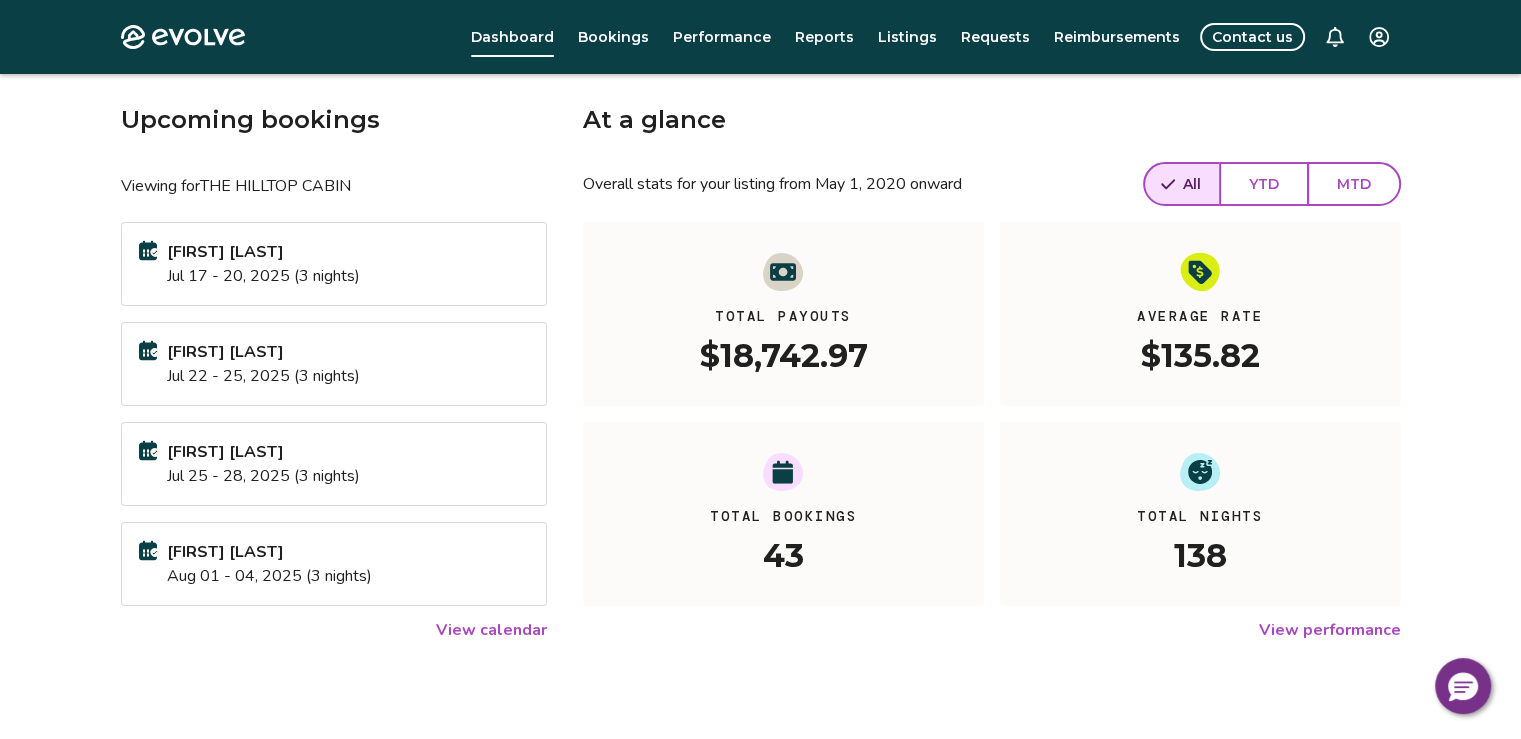 scroll, scrollTop: 0, scrollLeft: 0, axis: both 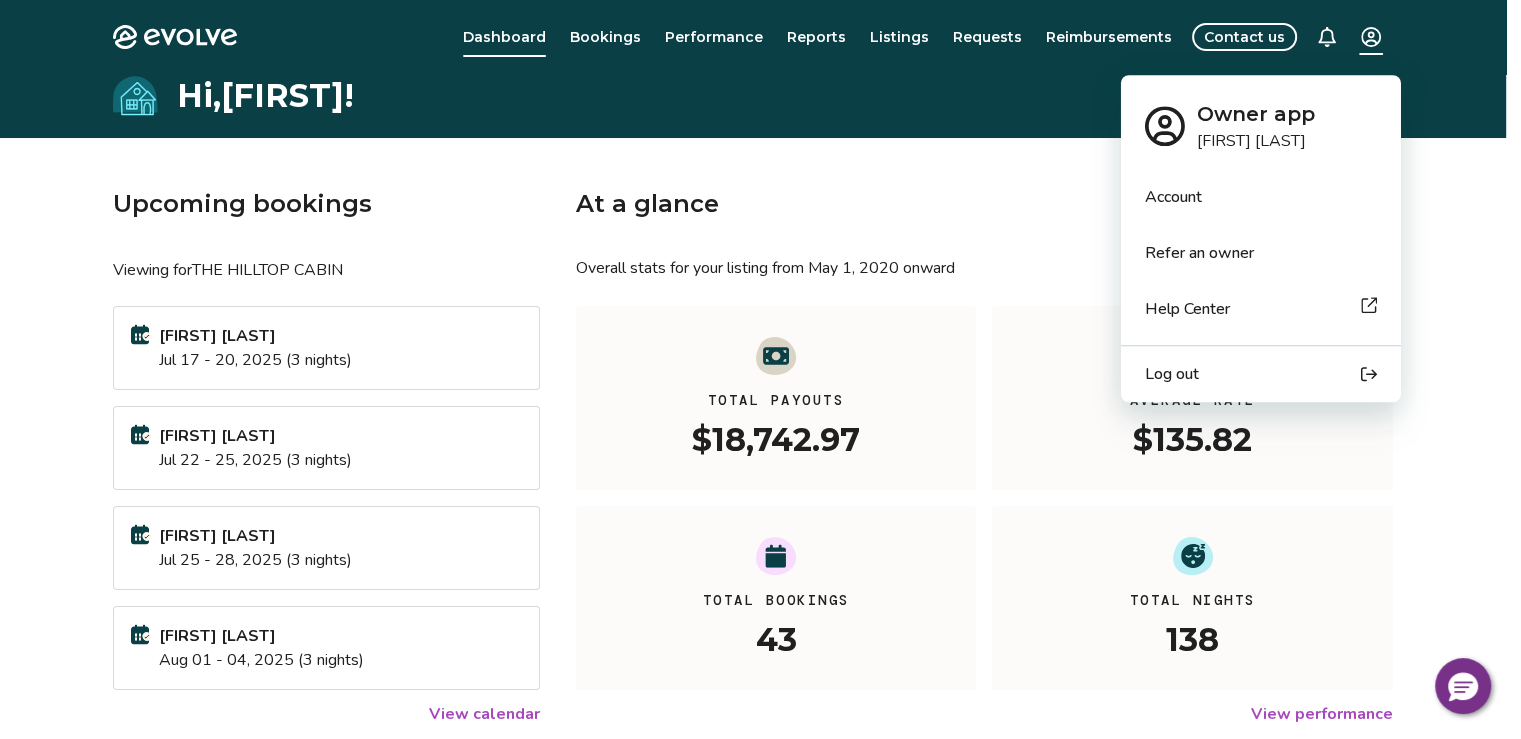 click on "Hi,  [FIRST] ! Upcoming bookings Viewing for  THE HILLTOP CABIN [LAST] [FIRST] Jul 17 - 20, 2025 (3 nights) [FIRST] [LAST] Jul 22 - 25, 2025 (3 nights) [FIRST] [LAST] Jul 25 - 28, 2025 (3 nights) [FIRST] [LAST] Aug 01 - 04, 2025 (3 nights) View calendar At a glance Overall stats for your listing from May 1, 2020 onward All YTD MTD Total Payouts $18,742.97 Average Rate $135.82 Total Bookings 43 Total Nights 138 View performance Looking for the booking site links to your listing?  You can find these under  the  Listings  overview © 2013-Present Evolve Vacation Rental Network Privacy Policy | Terms of Service
Owner app [FIRST]   [LAST] Account Refer an owner Help Center Log out" at bounding box center (760, 517) 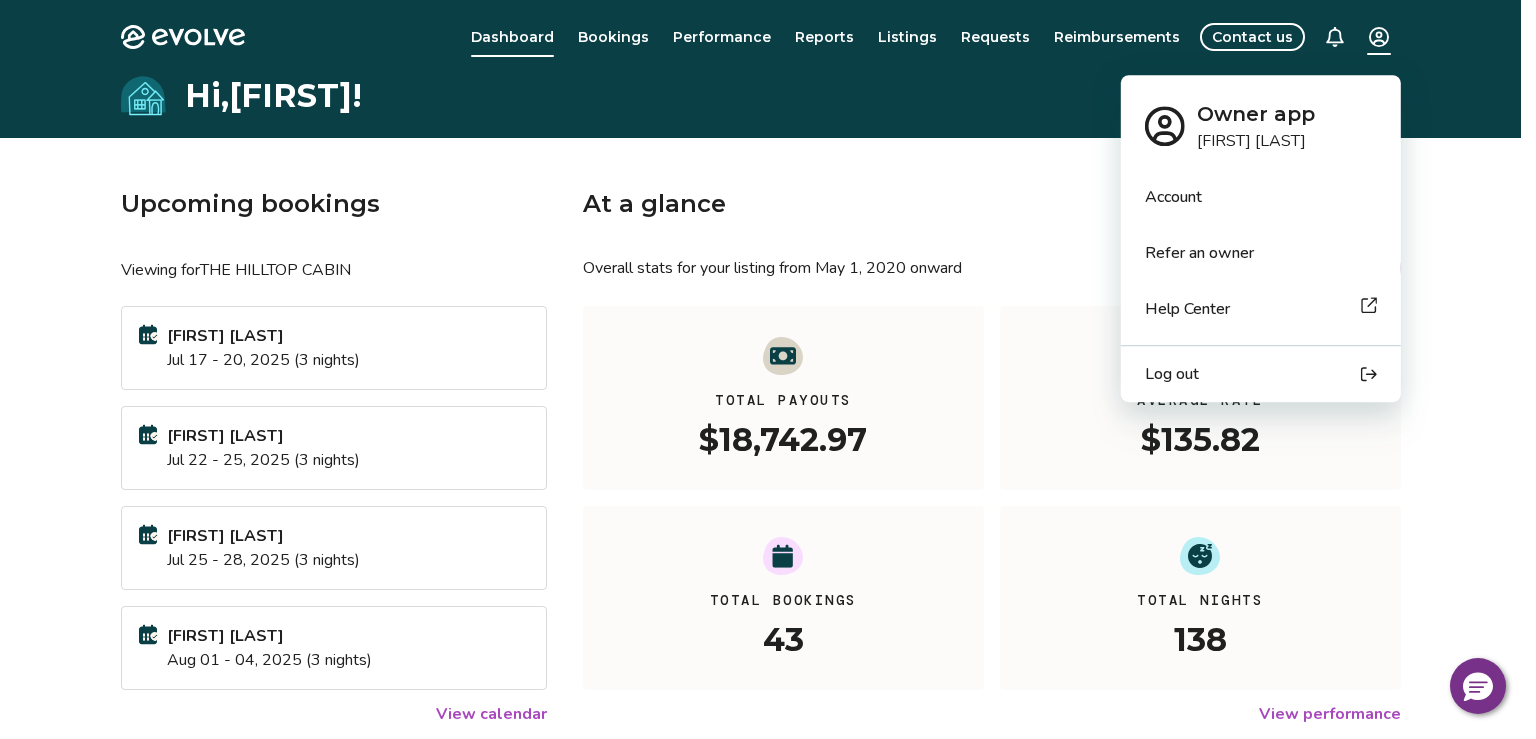 click on "Log out" at bounding box center (1261, 374) 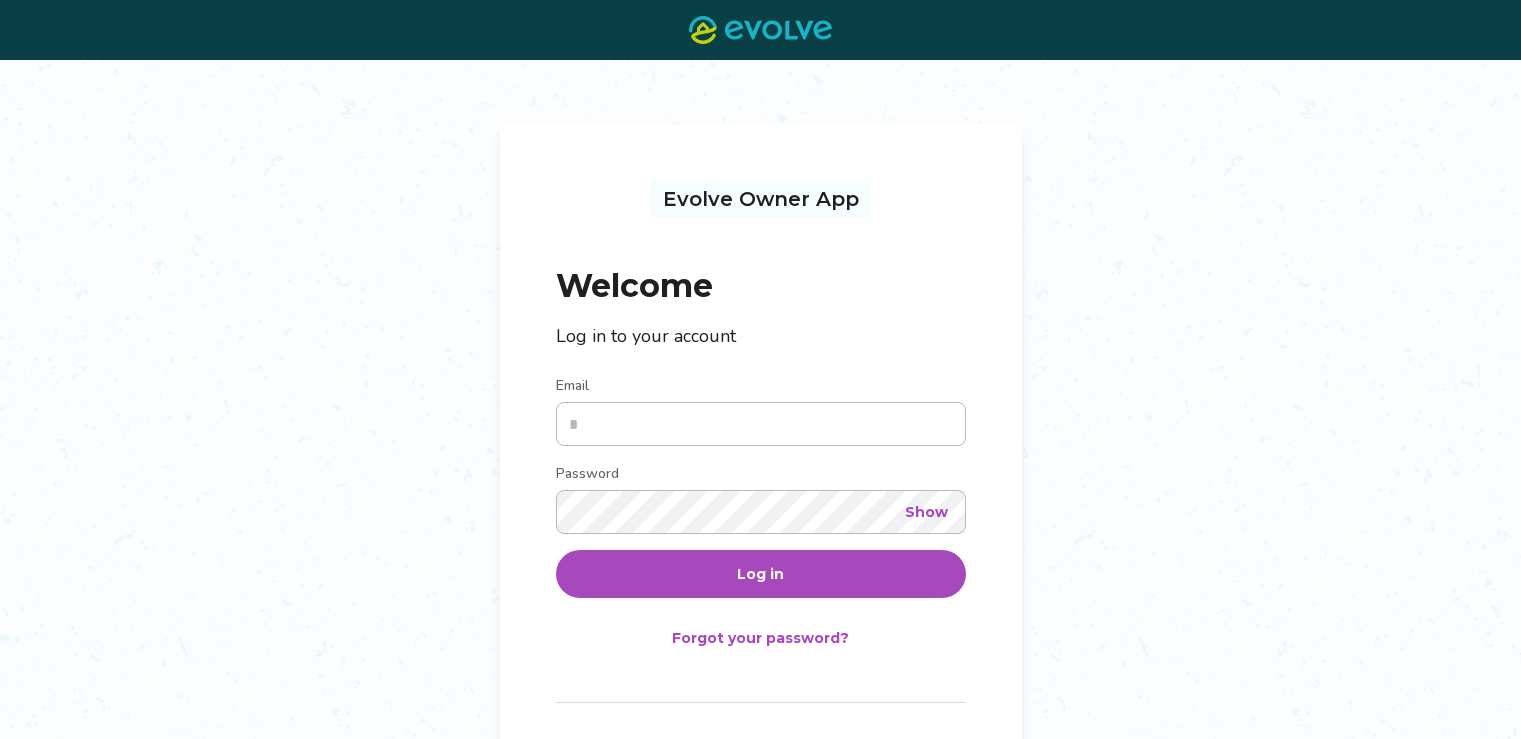scroll, scrollTop: 0, scrollLeft: 0, axis: both 